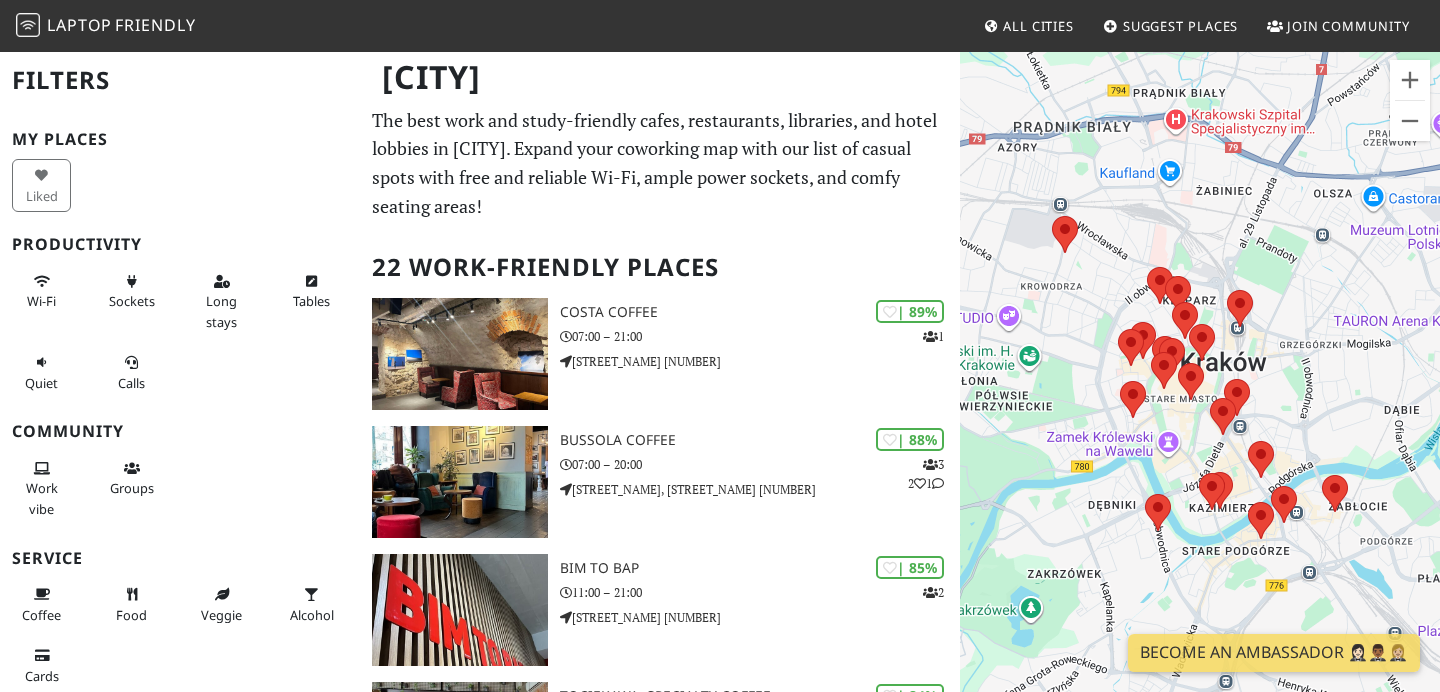 scroll, scrollTop: 0, scrollLeft: 0, axis: both 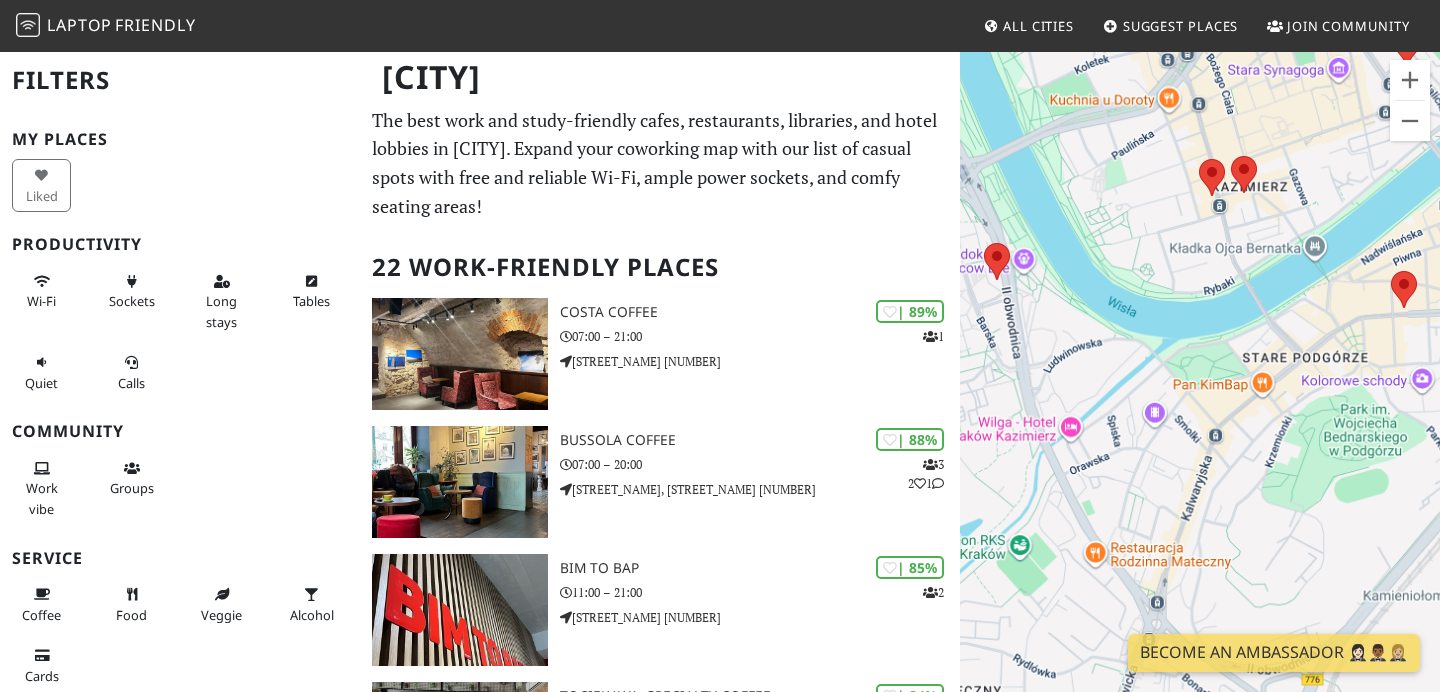 drag, startPoint x: 1212, startPoint y: 554, endPoint x: 1272, endPoint y: 227, distance: 332.459 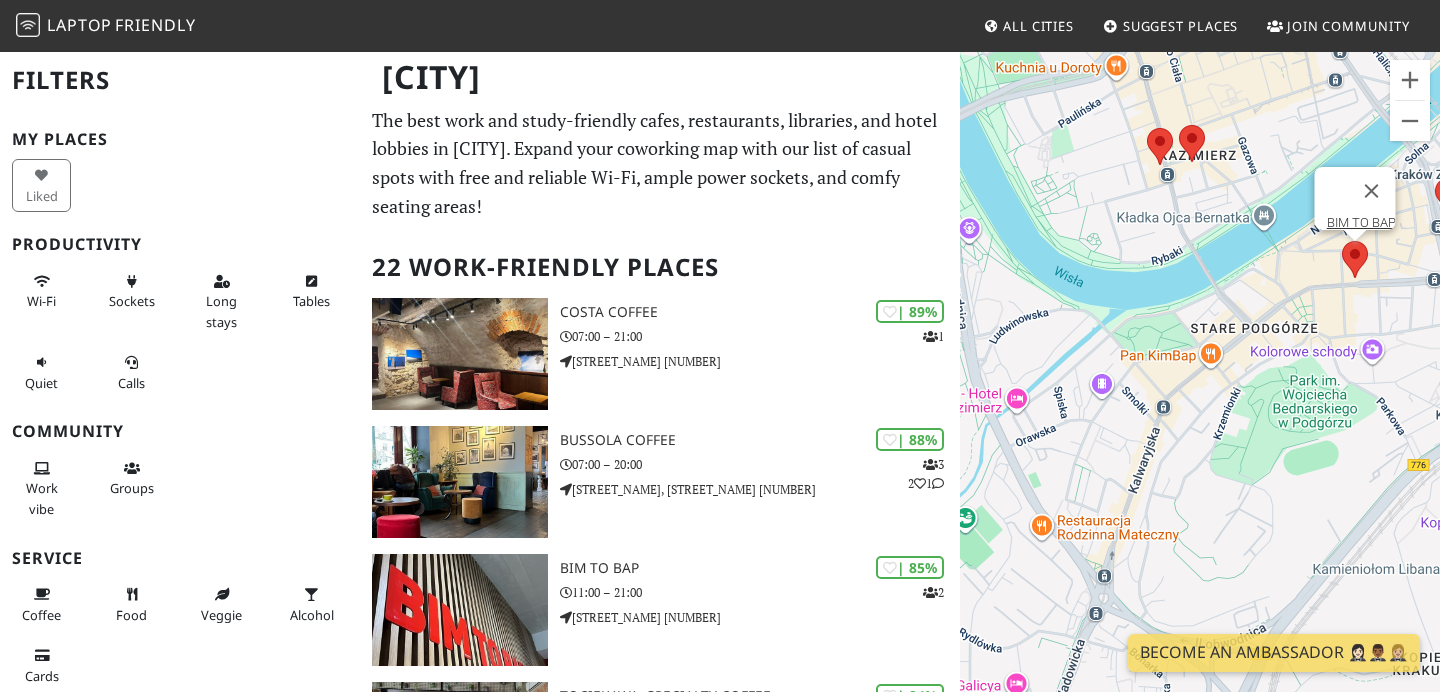 click on "Aby korzystać z interfejsu, używaj klawiszy strzałek. BIM TO BAP" at bounding box center [1200, 396] 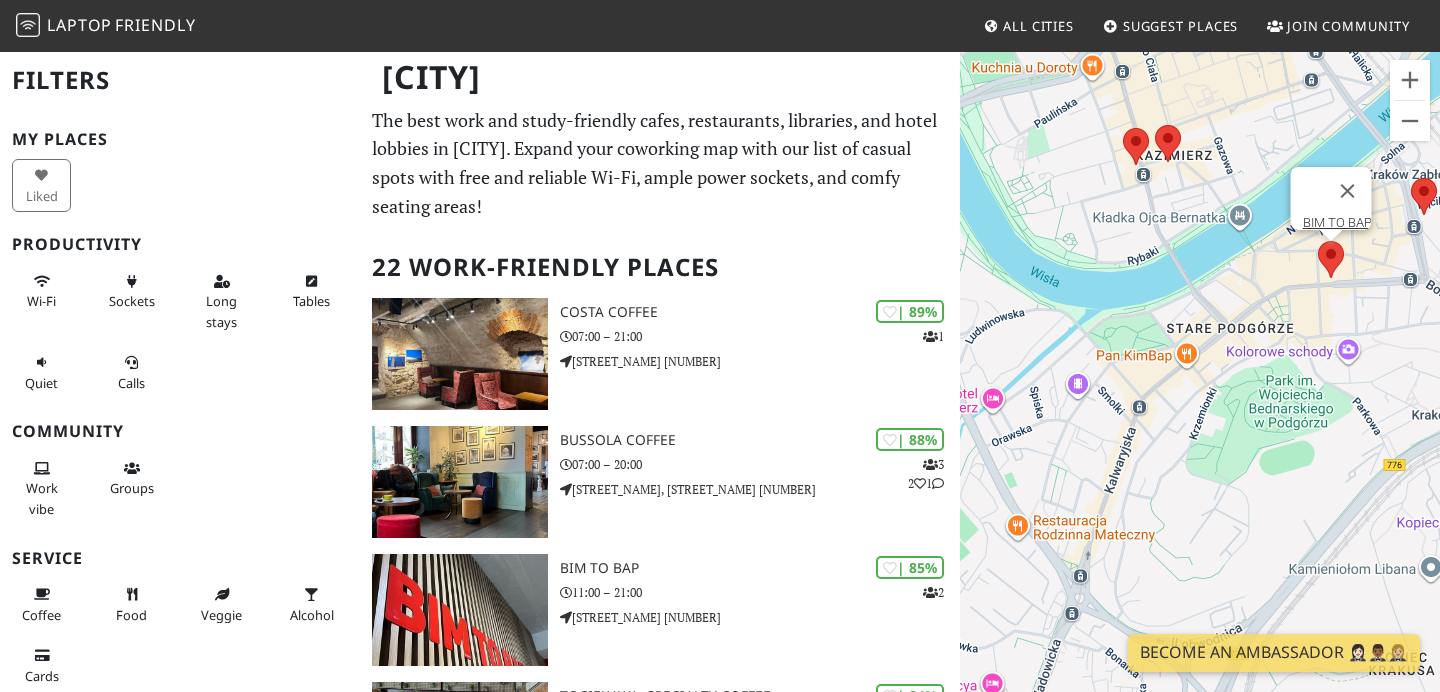 click at bounding box center [1318, 241] 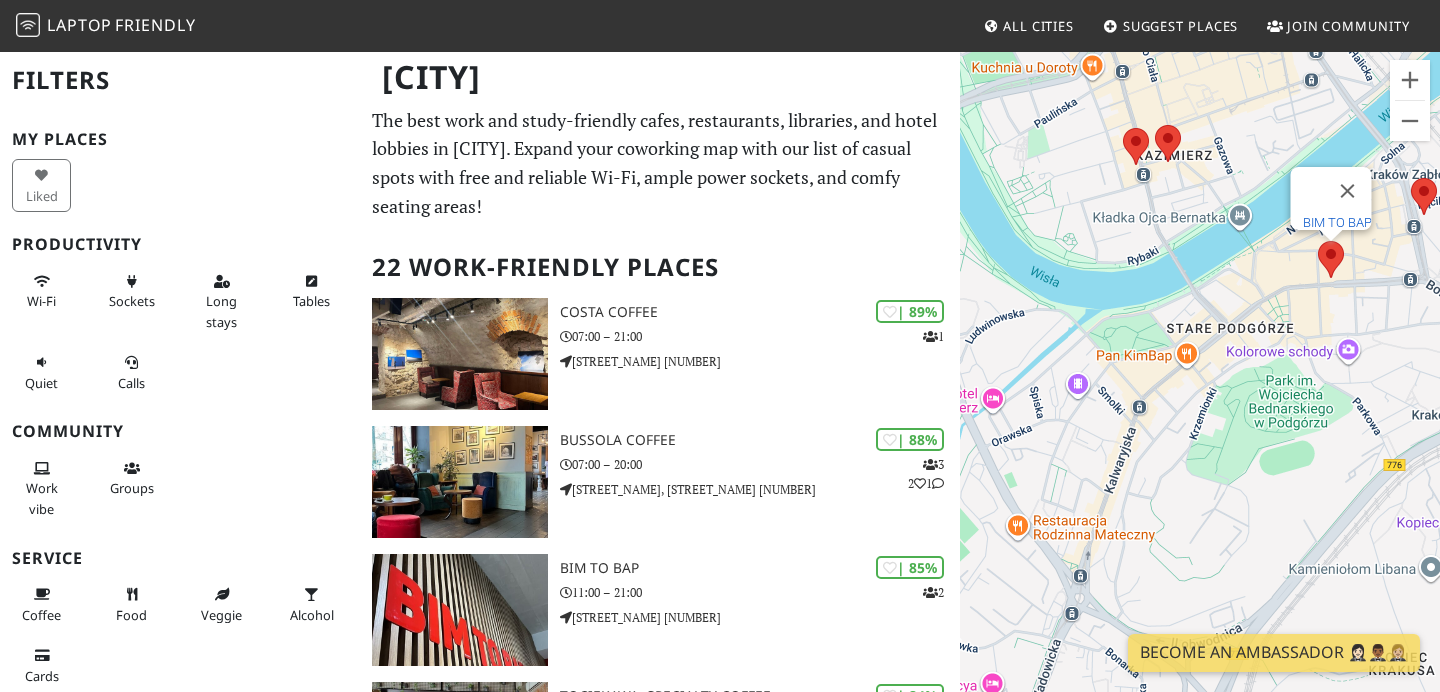 click on "BIM TO BAP" at bounding box center (1337, 222) 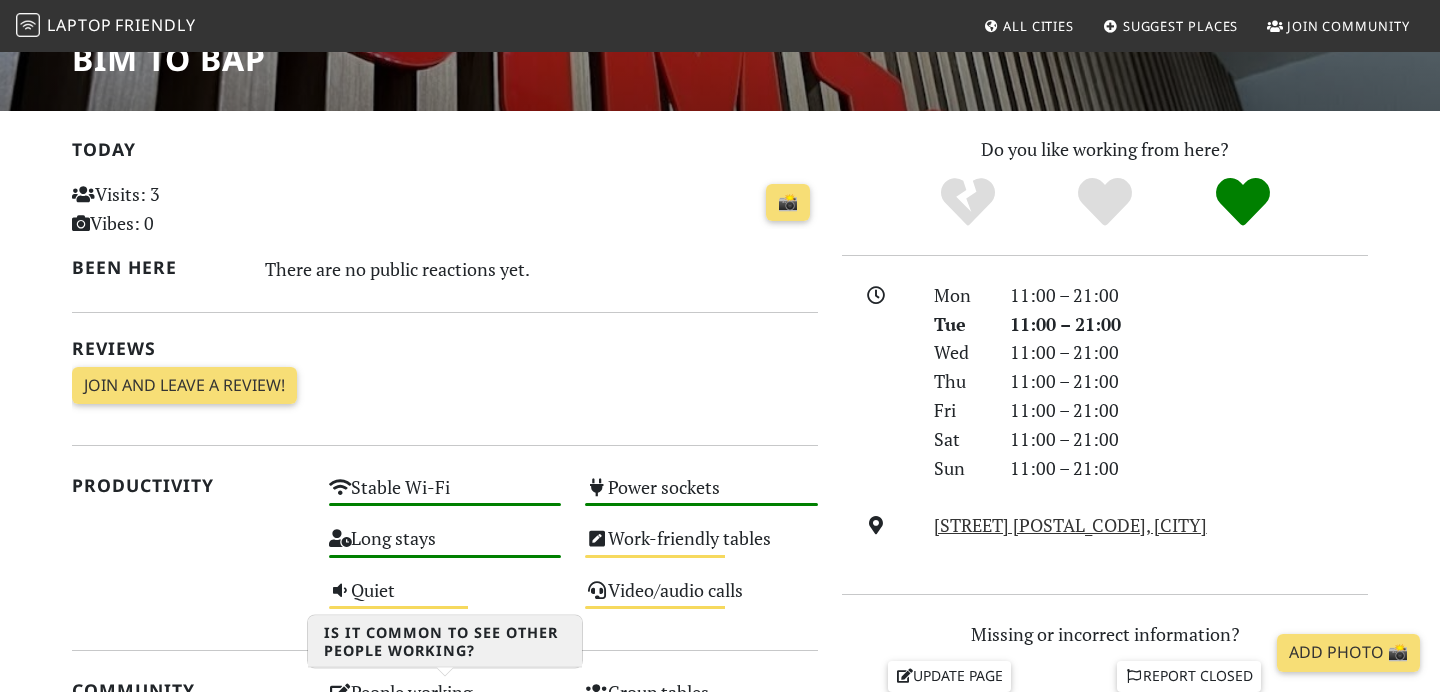 scroll, scrollTop: 0, scrollLeft: 0, axis: both 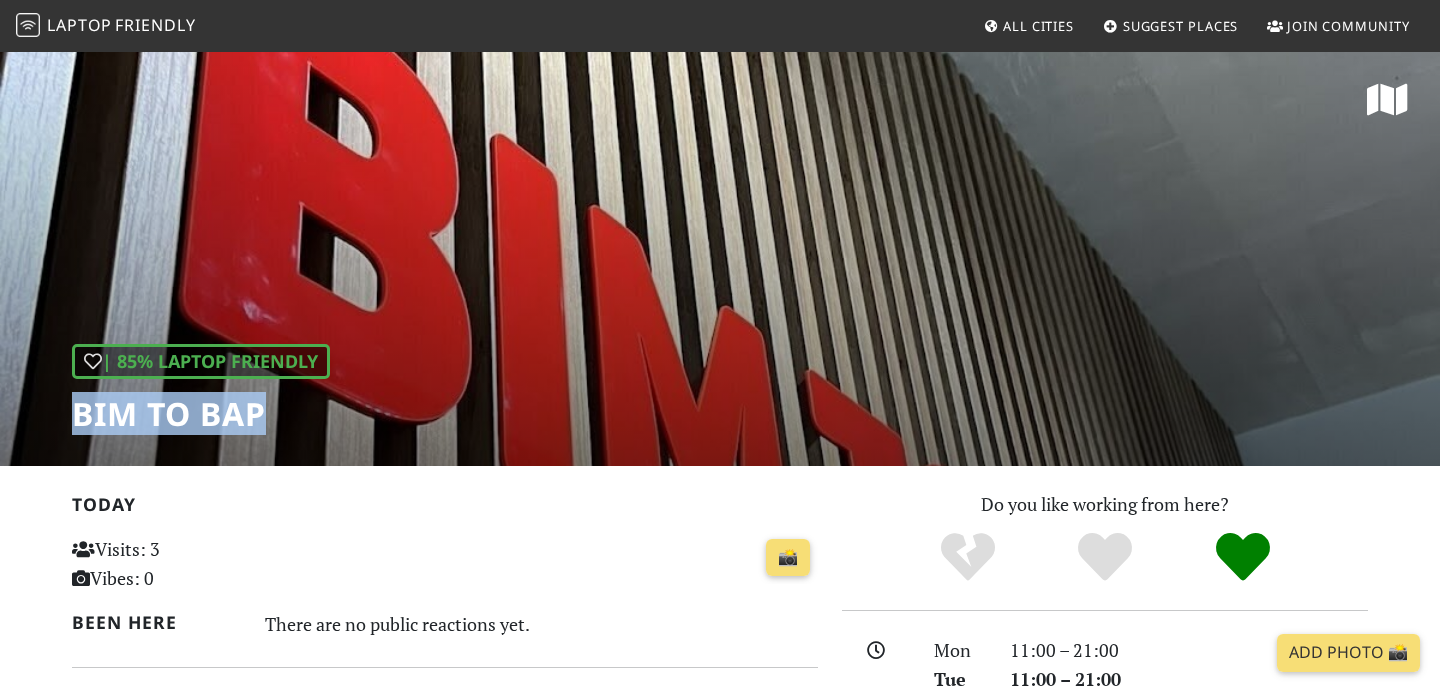 drag, startPoint x: 285, startPoint y: 413, endPoint x: 56, endPoint y: 413, distance: 229 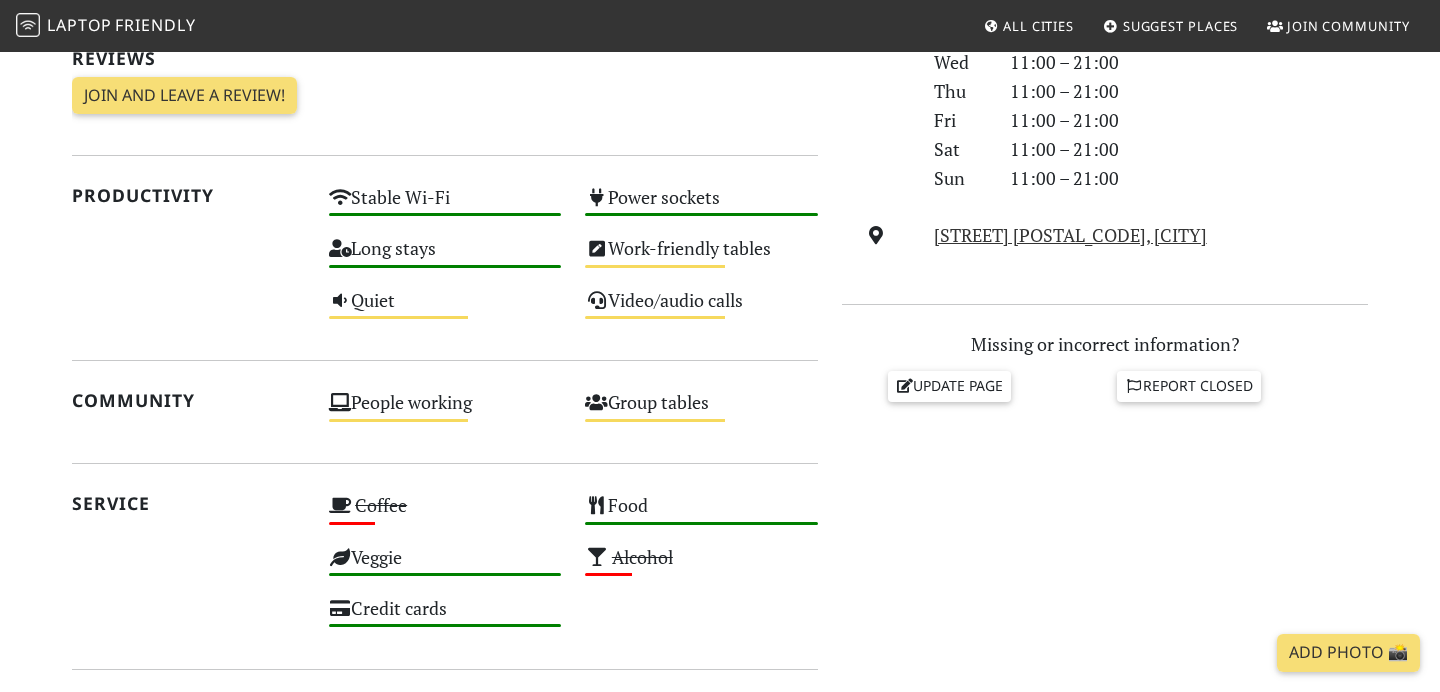 scroll, scrollTop: 198, scrollLeft: 0, axis: vertical 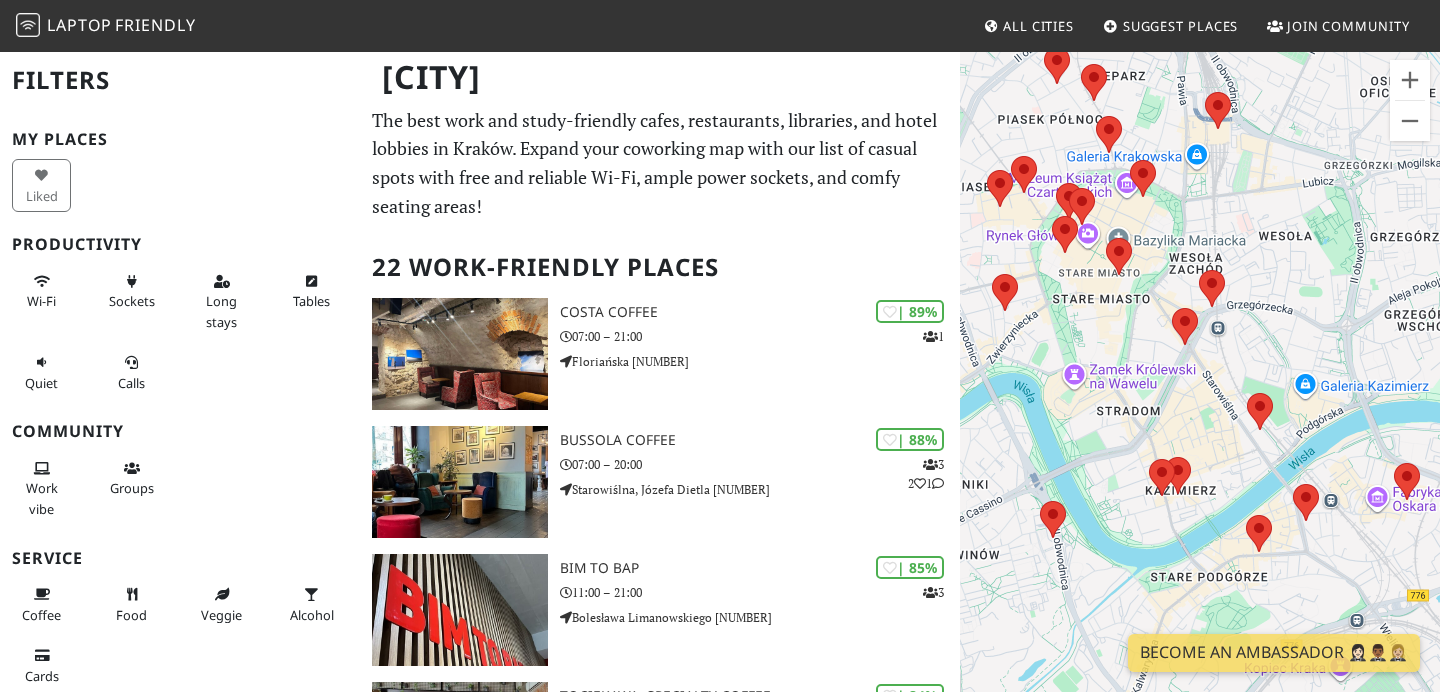 drag, startPoint x: 1288, startPoint y: 481, endPoint x: 1101, endPoint y: 246, distance: 300.32315 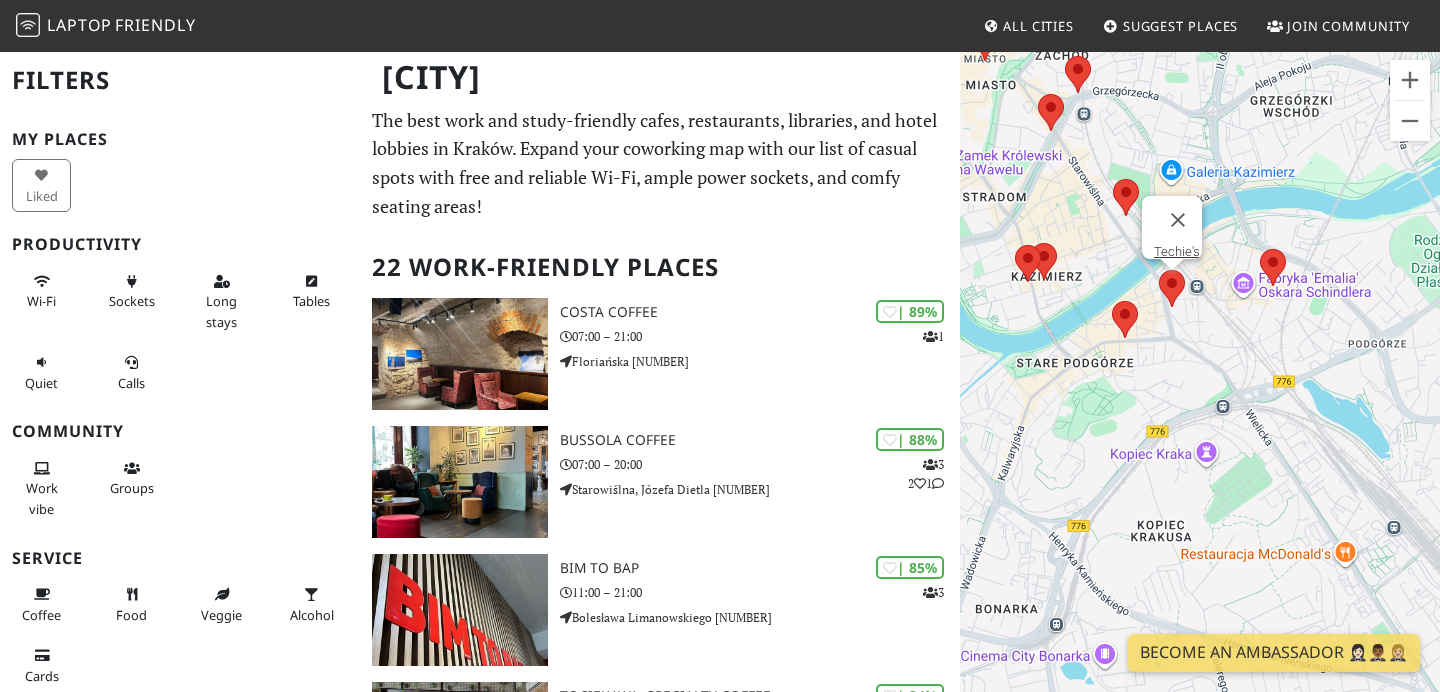 click at bounding box center [1159, 270] 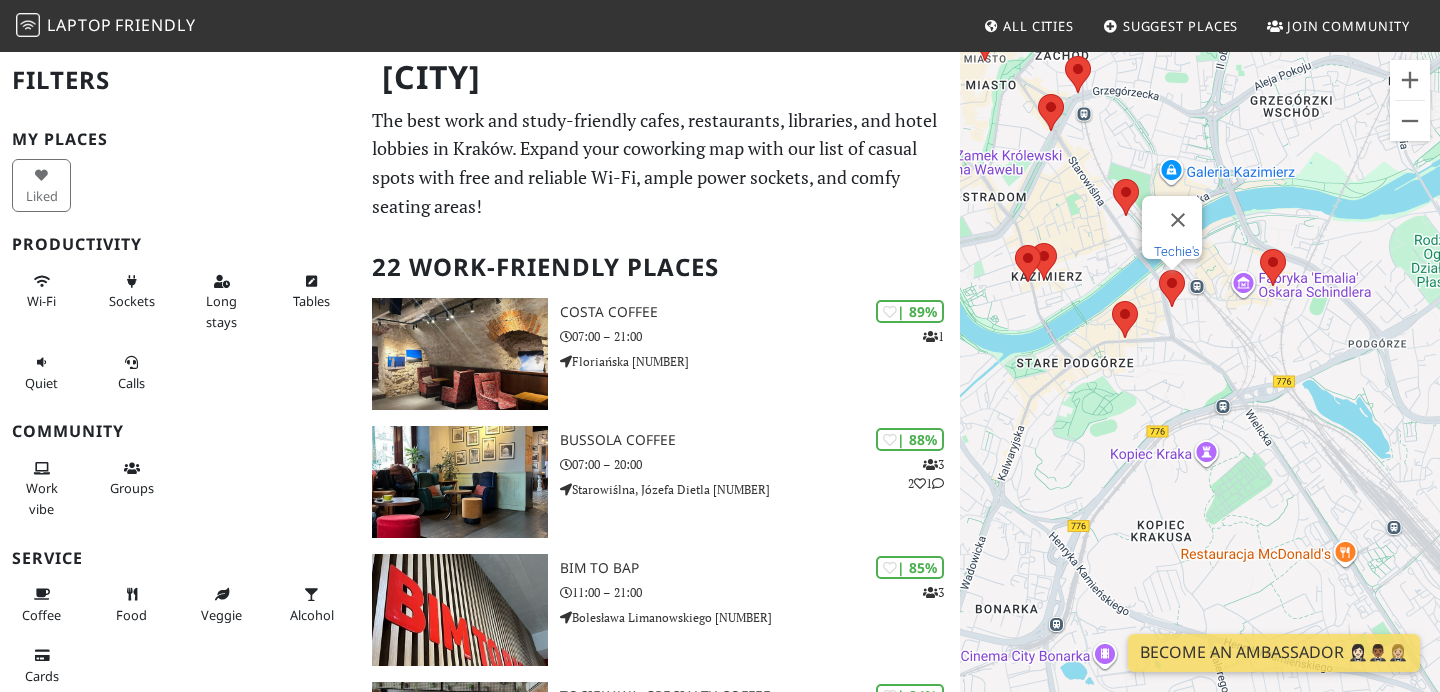 click on "Techie's" at bounding box center [1177, 251] 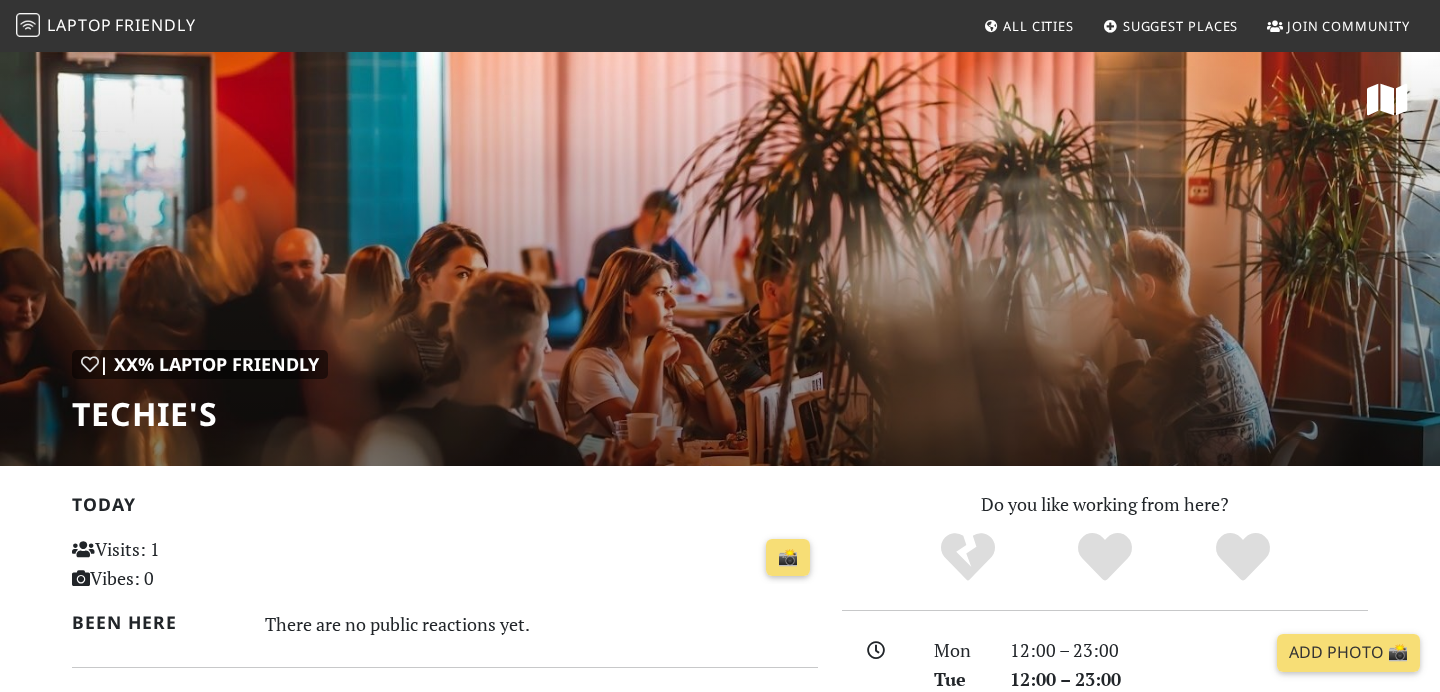 scroll, scrollTop: 0, scrollLeft: 0, axis: both 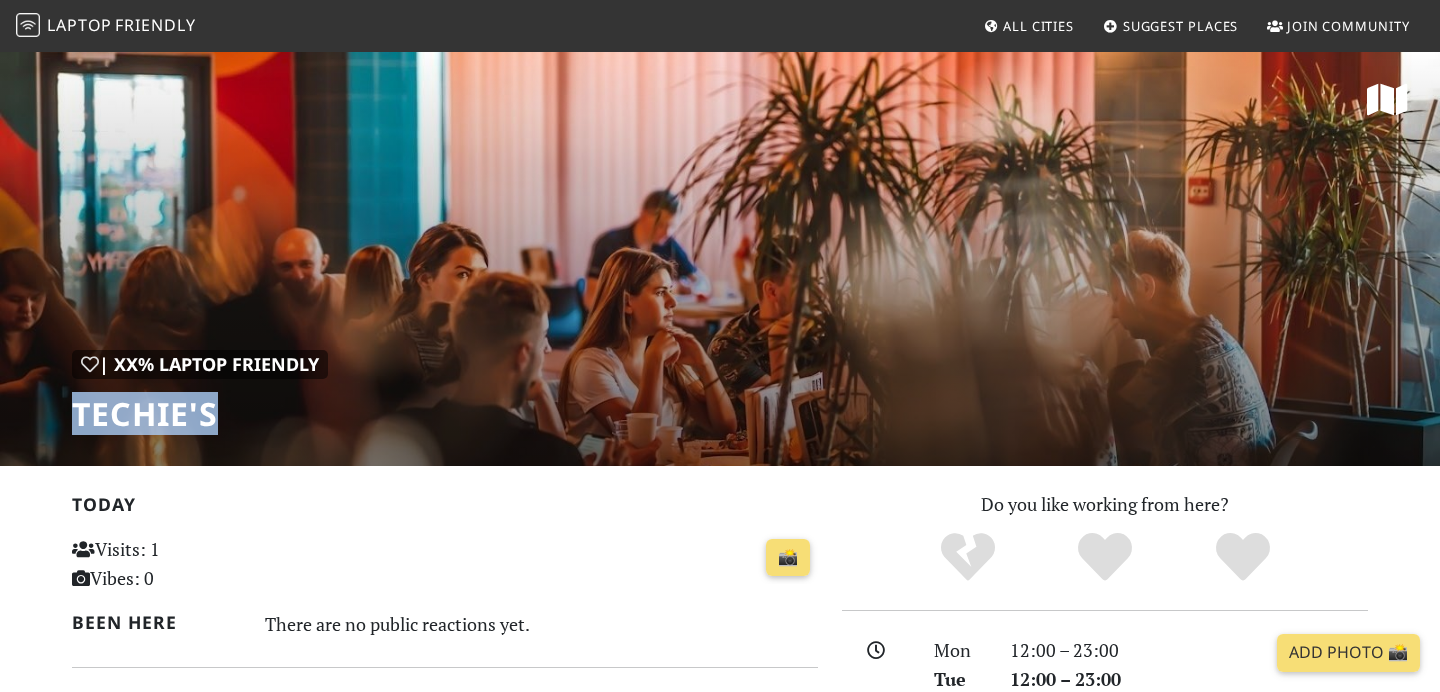 drag, startPoint x: 254, startPoint y: 423, endPoint x: 76, endPoint y: 416, distance: 178.13759 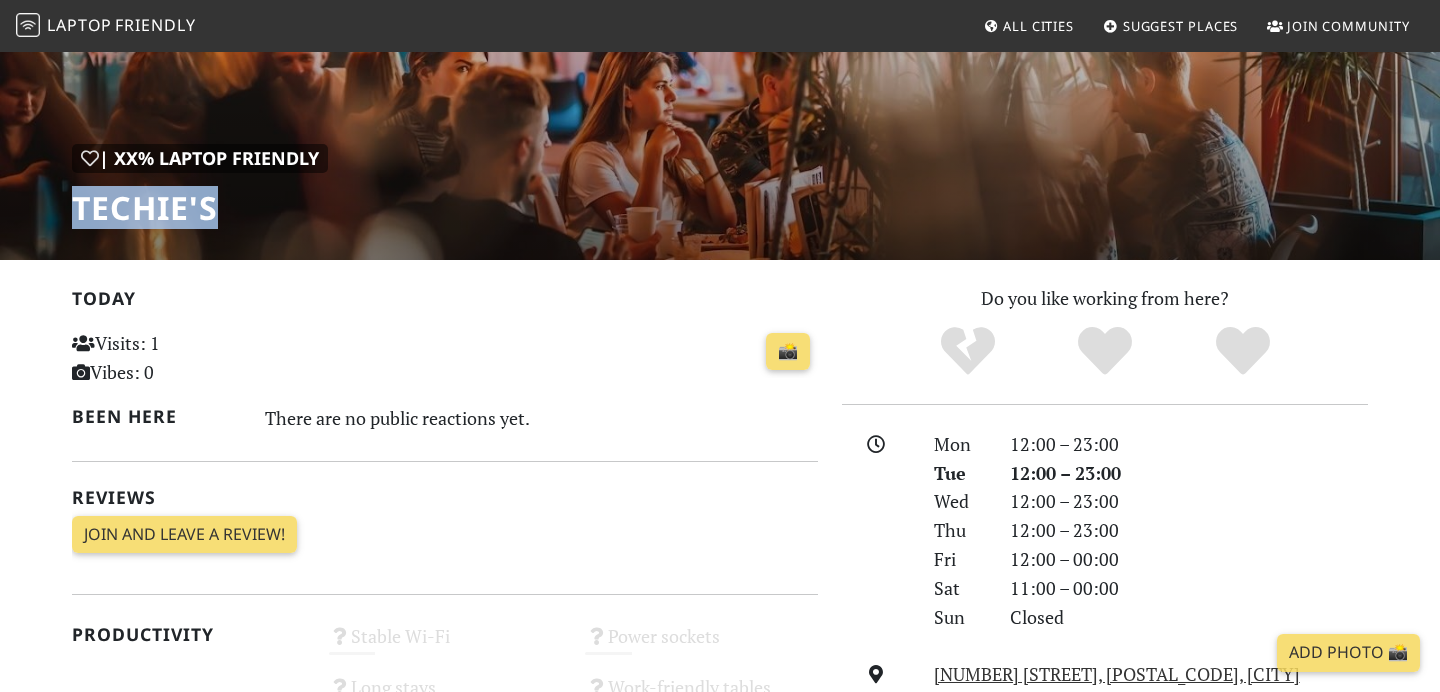 scroll, scrollTop: 209, scrollLeft: 0, axis: vertical 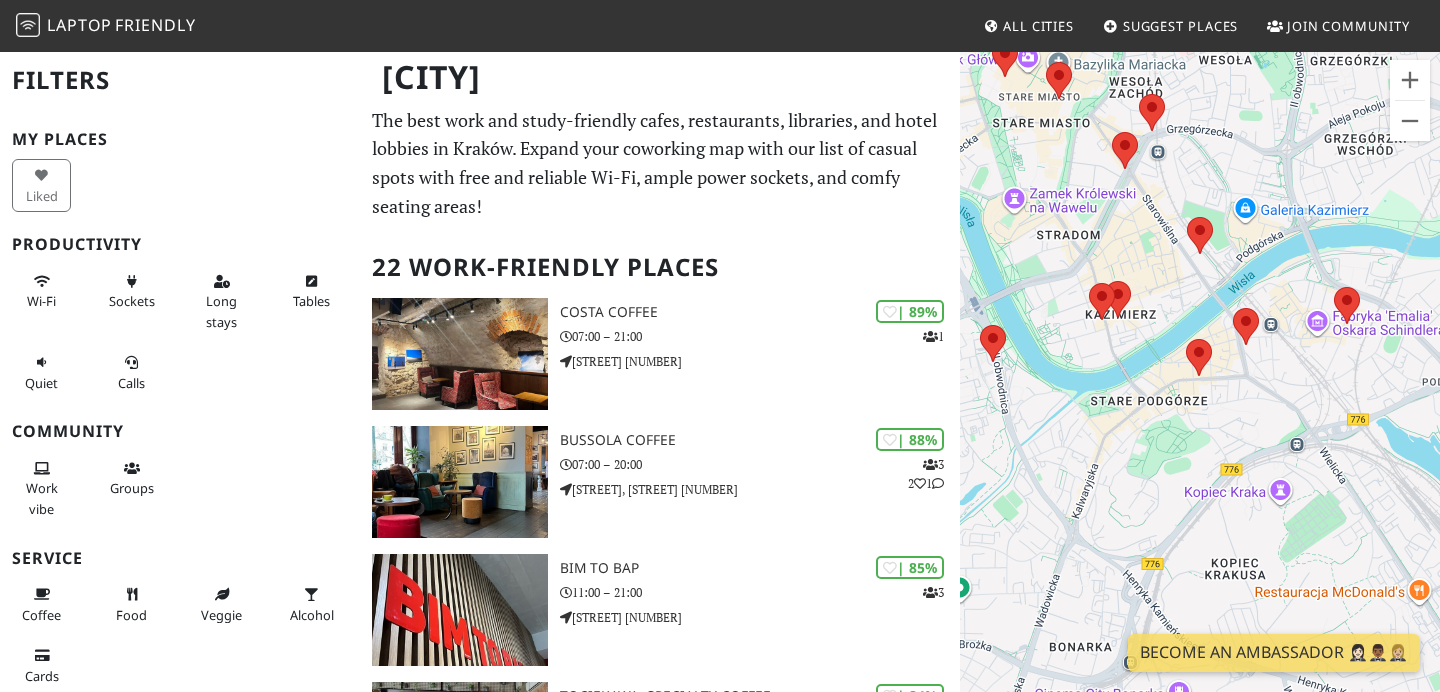 drag, startPoint x: 1201, startPoint y: 507, endPoint x: 1143, endPoint y: 336, distance: 180.56854 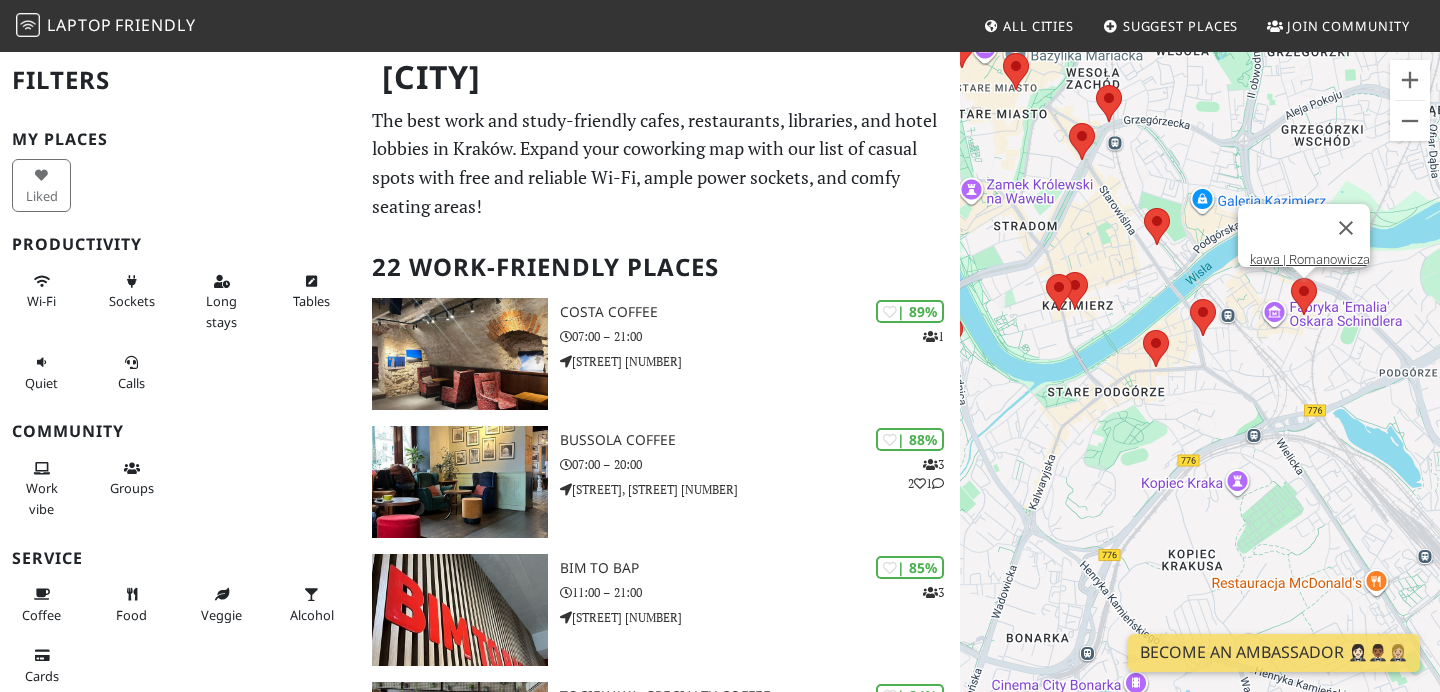 click at bounding box center (1291, 278) 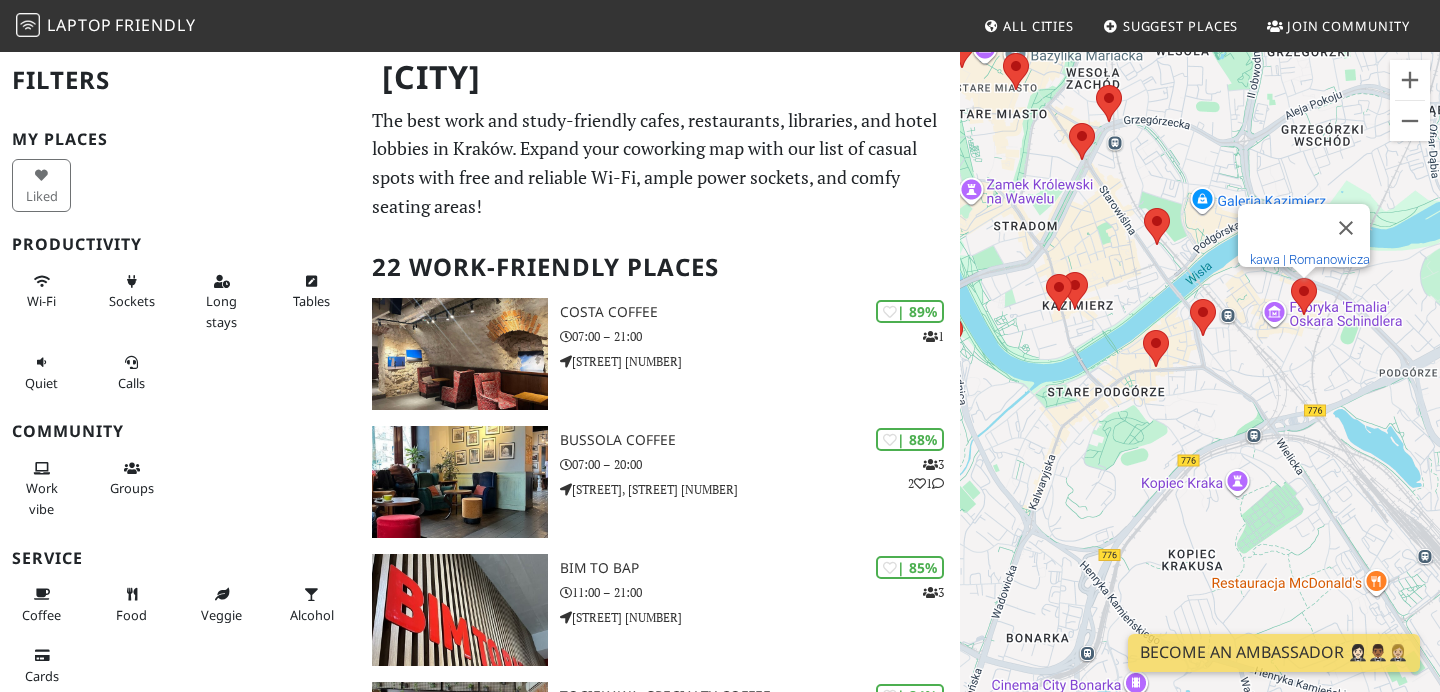 click on "kawa | Romanowicza" at bounding box center (1310, 259) 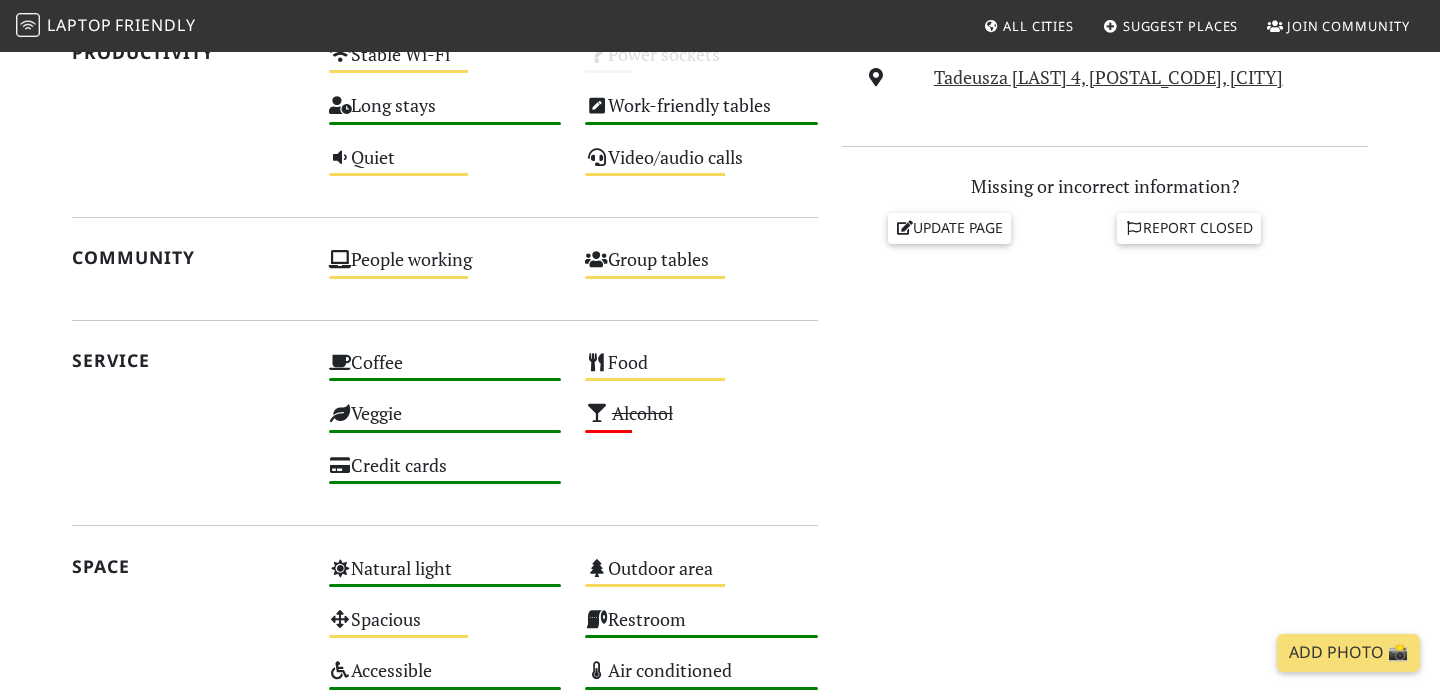 scroll, scrollTop: 284, scrollLeft: 0, axis: vertical 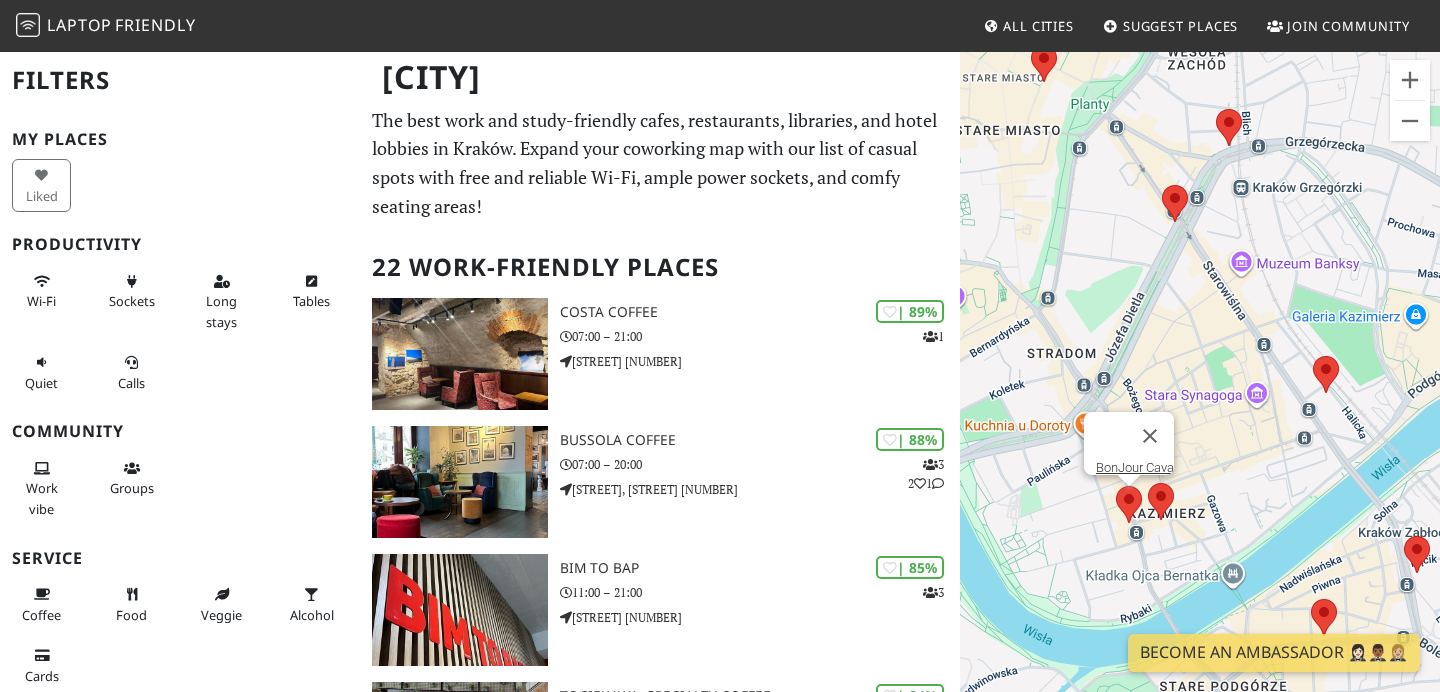 click at bounding box center [1116, 486] 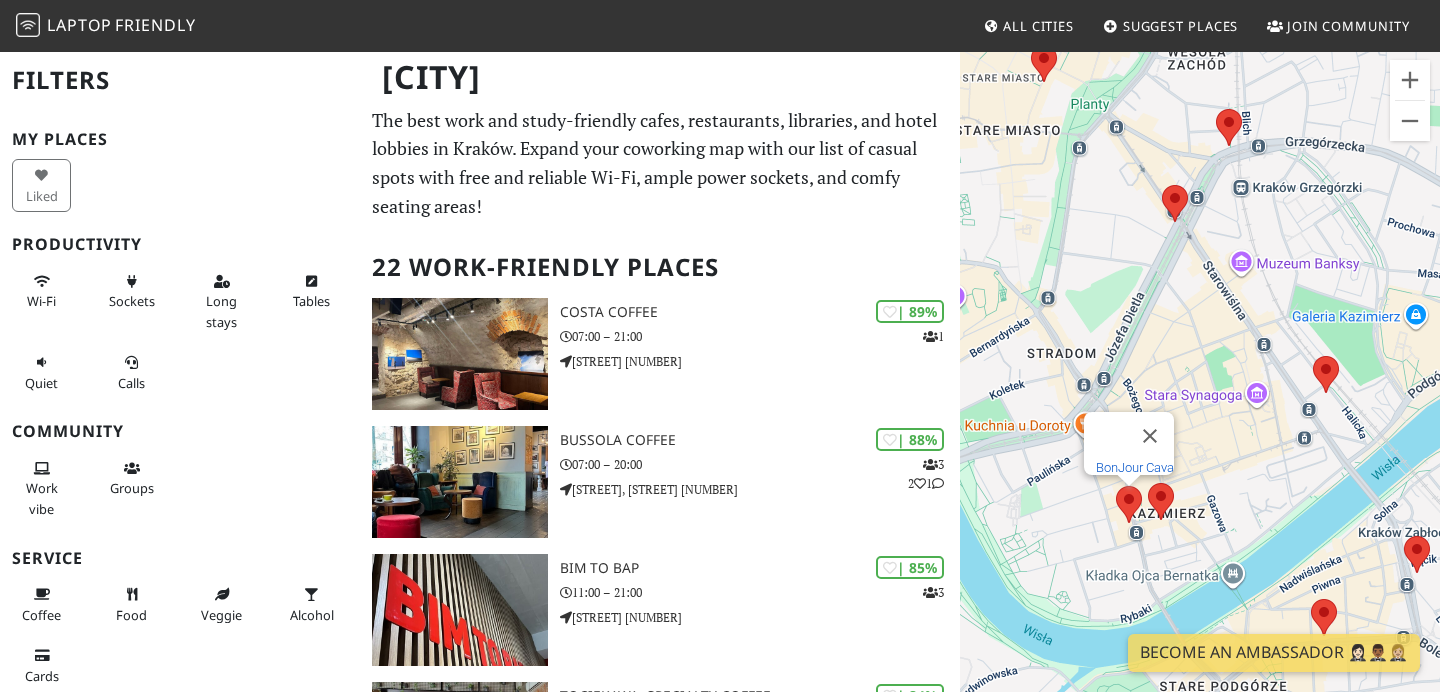 click on "BonJour Cava" at bounding box center (1135, 467) 